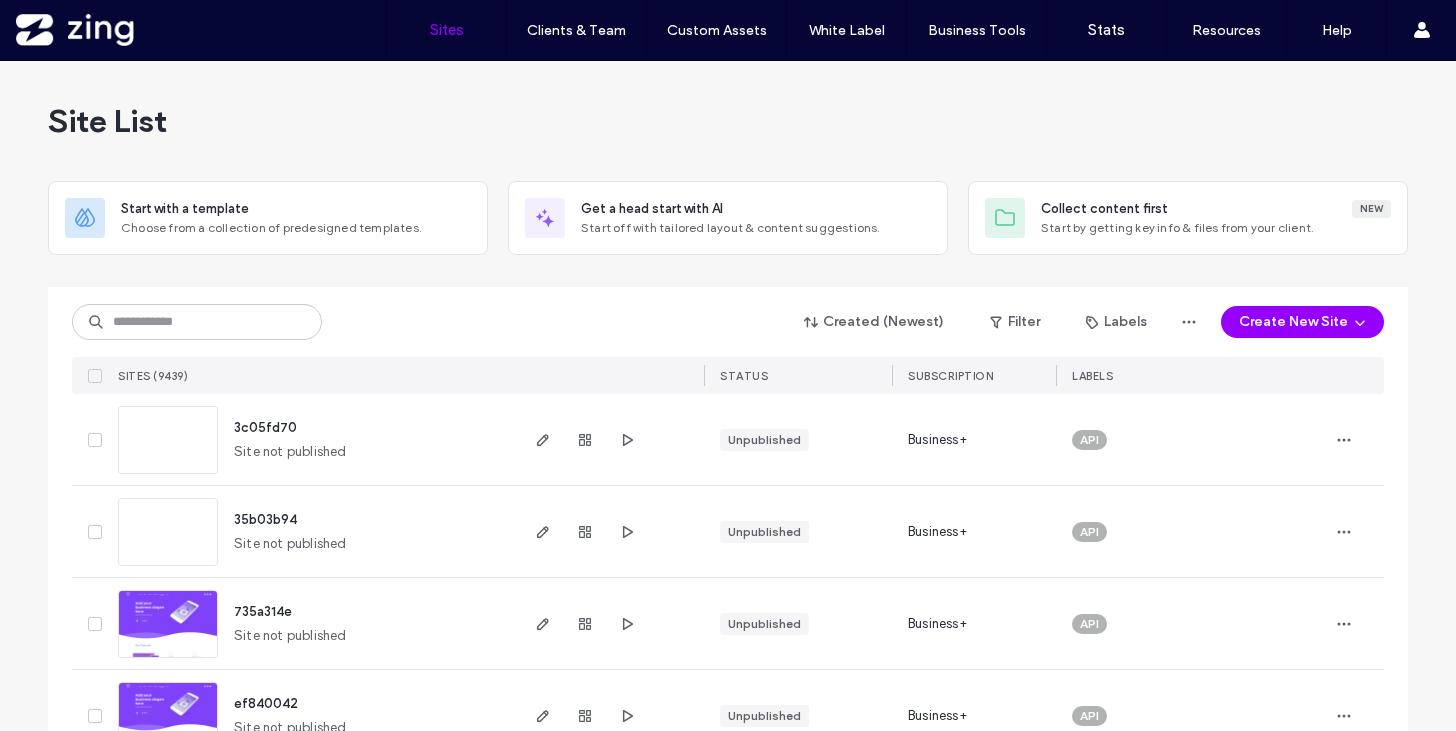 scroll, scrollTop: 0, scrollLeft: 0, axis: both 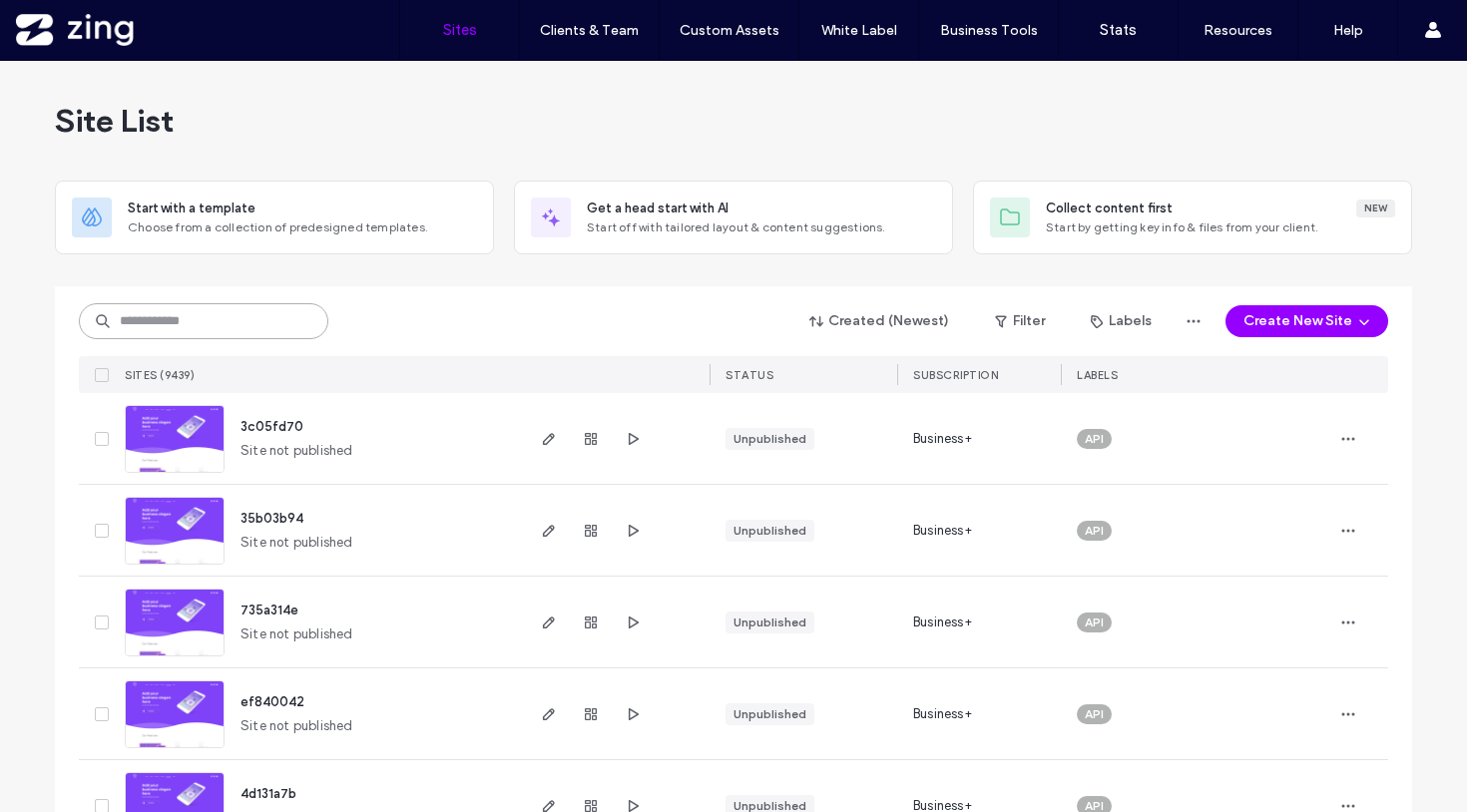 click at bounding box center [204, 321] 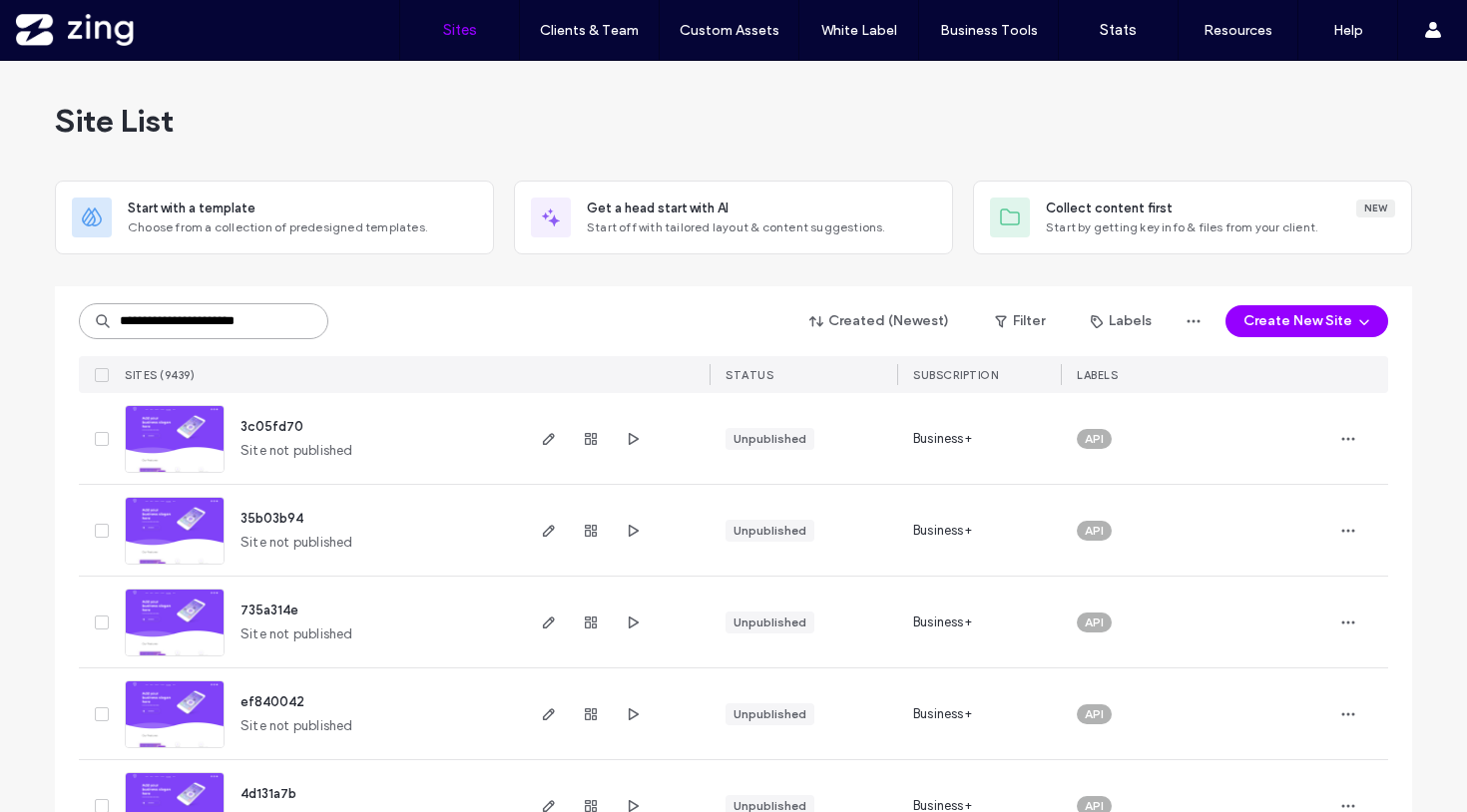 scroll, scrollTop: 0, scrollLeft: 0, axis: both 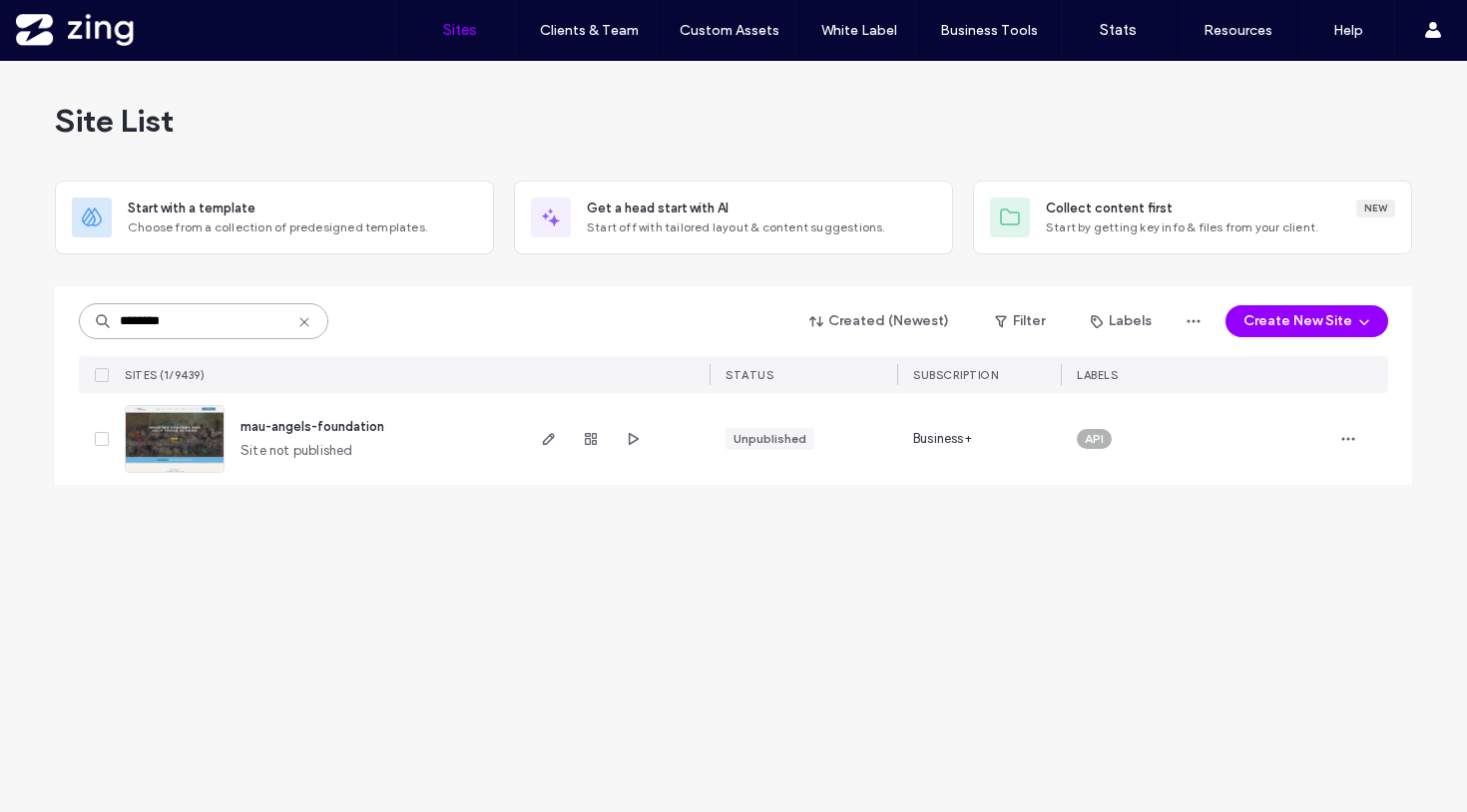 type on "********" 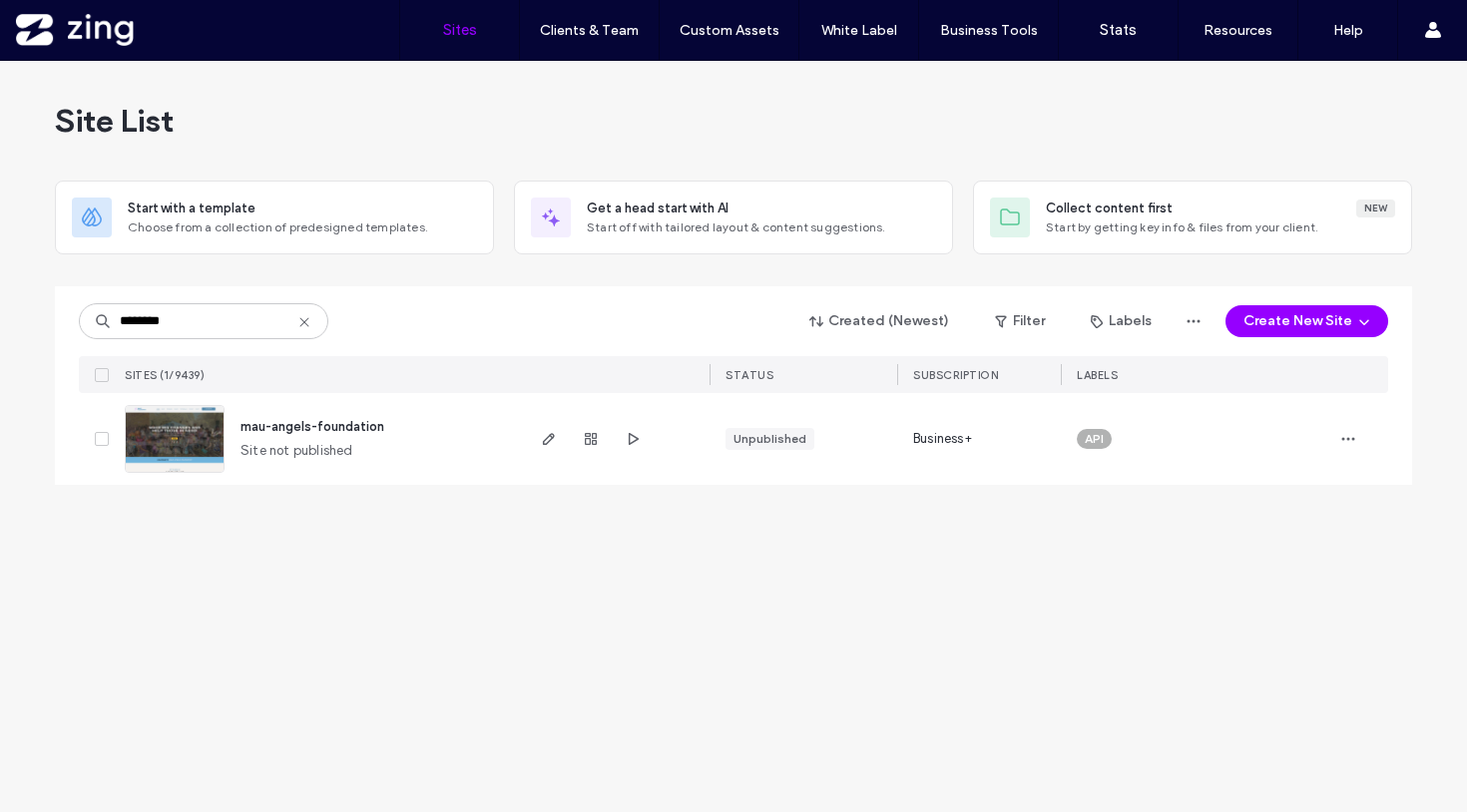 click at bounding box center (175, 474) 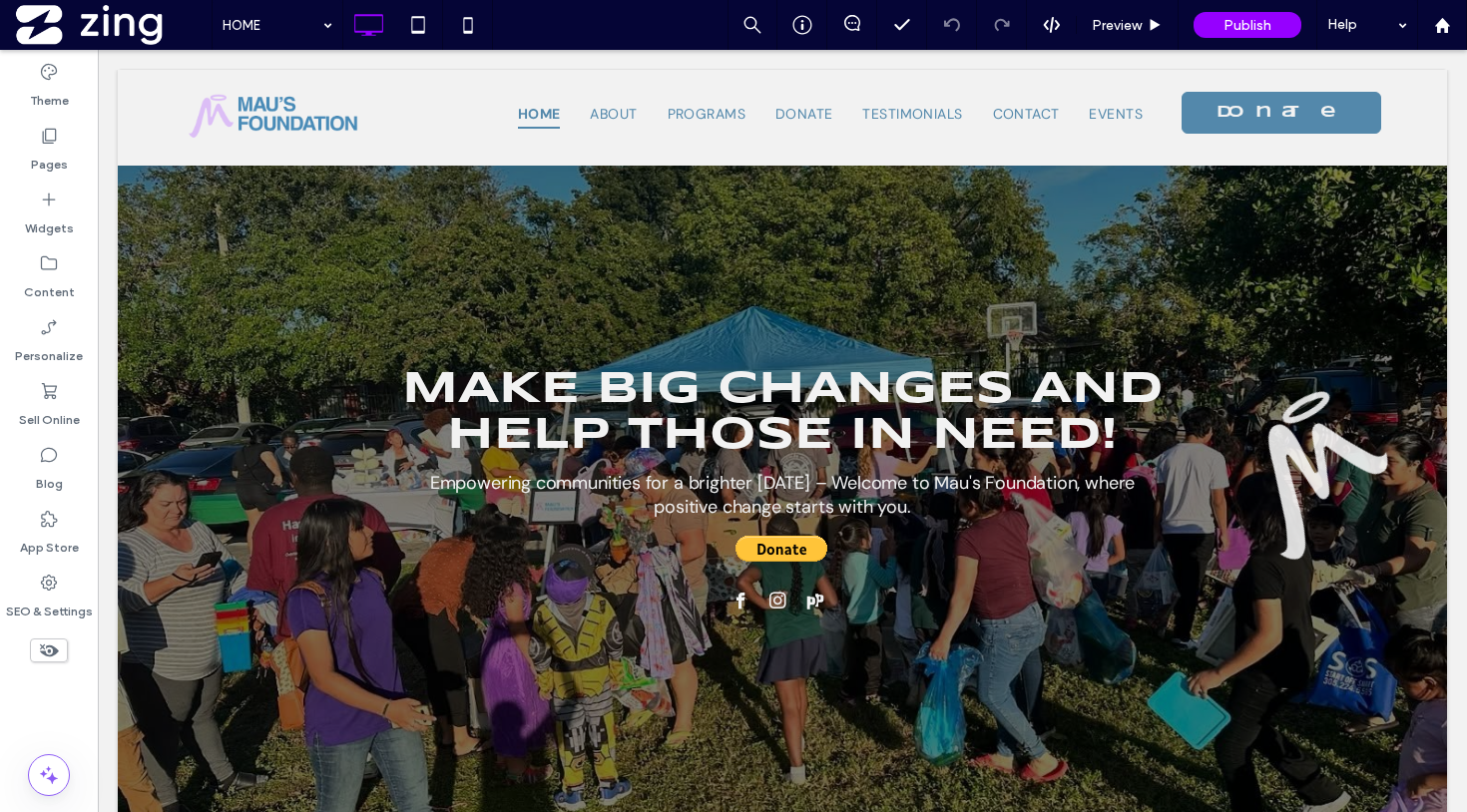 scroll, scrollTop: 0, scrollLeft: 0, axis: both 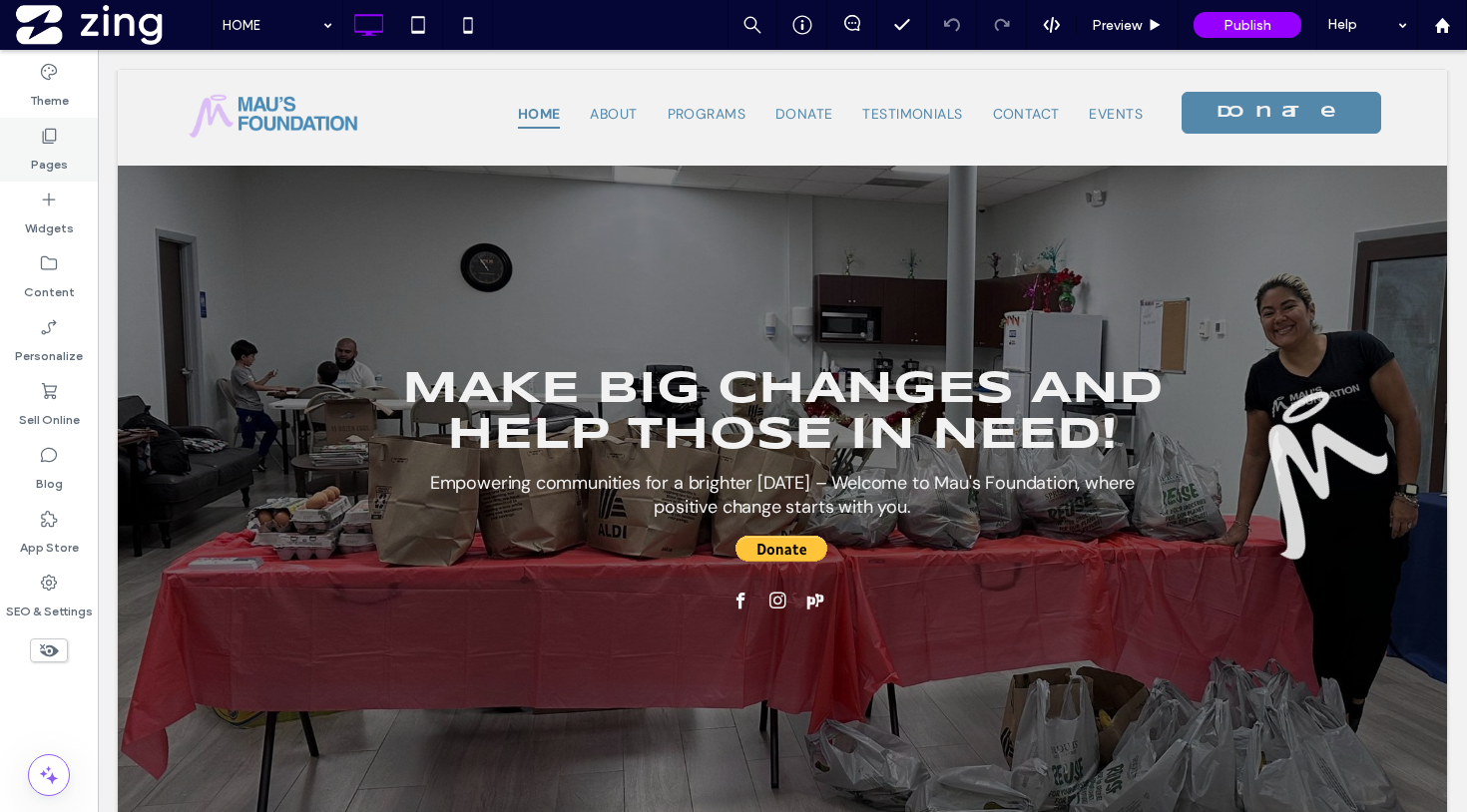 click on "Pages" at bounding box center [49, 160] 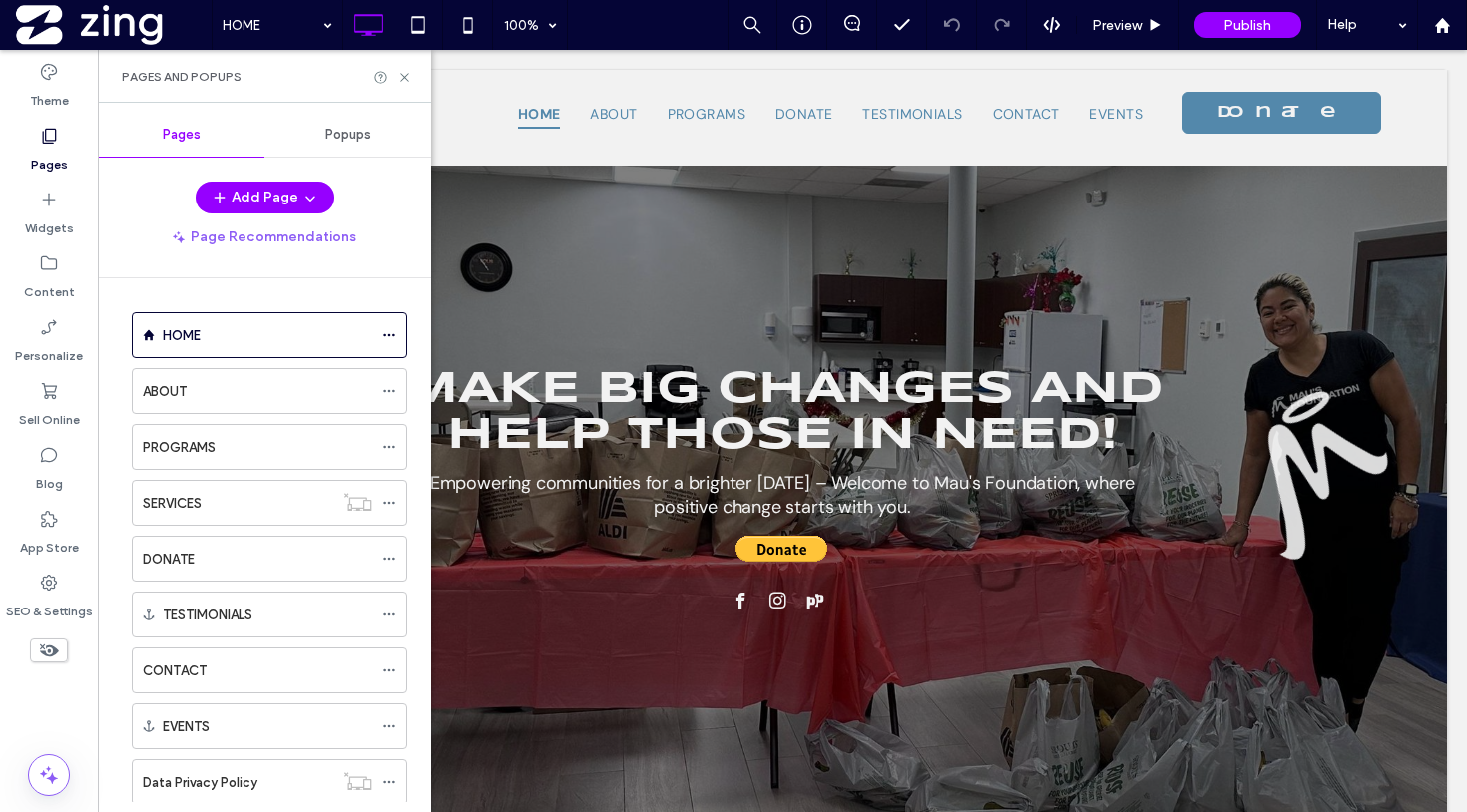 click on "Popups" at bounding box center [348, 135] 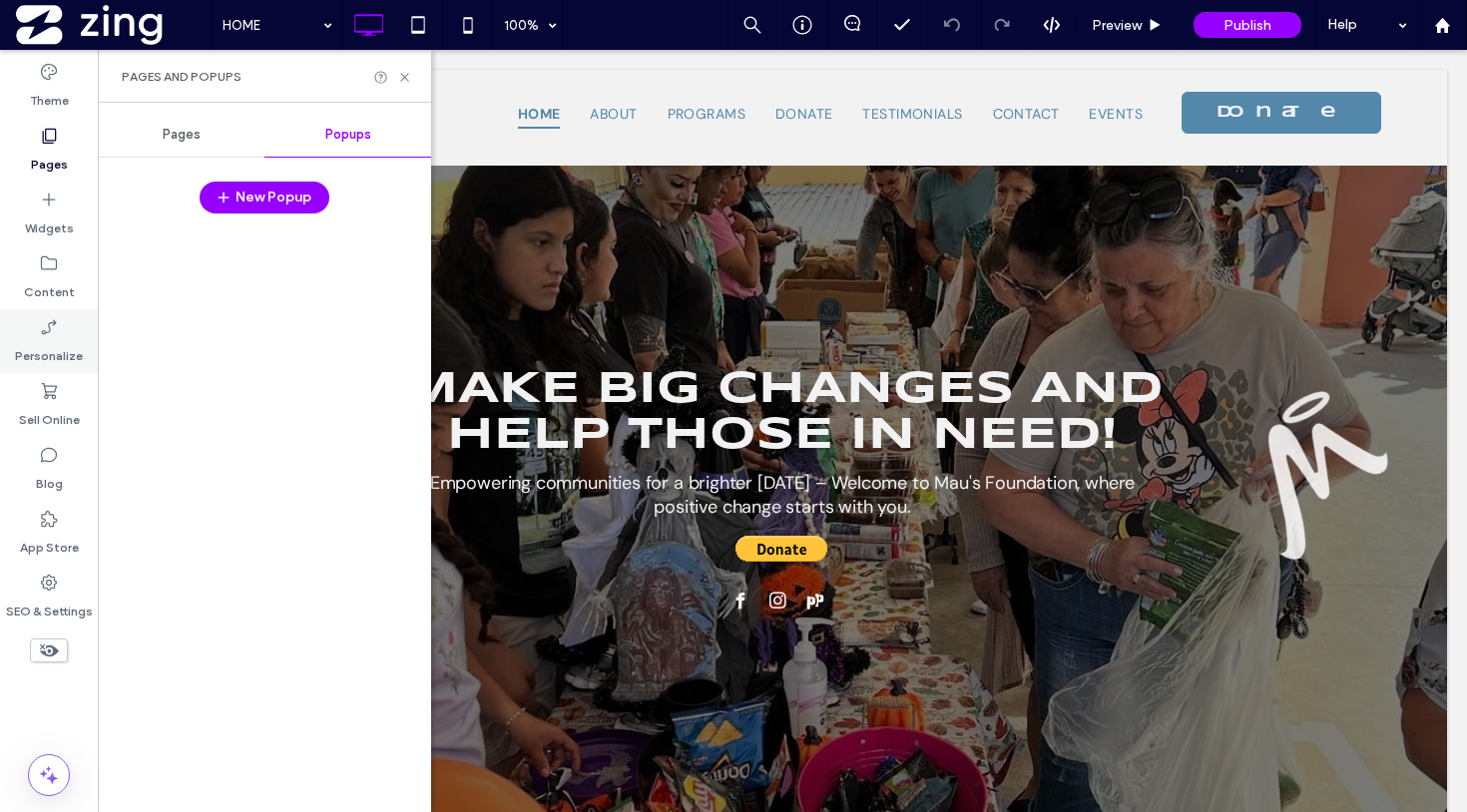 click on "Personalize" at bounding box center [49, 351] 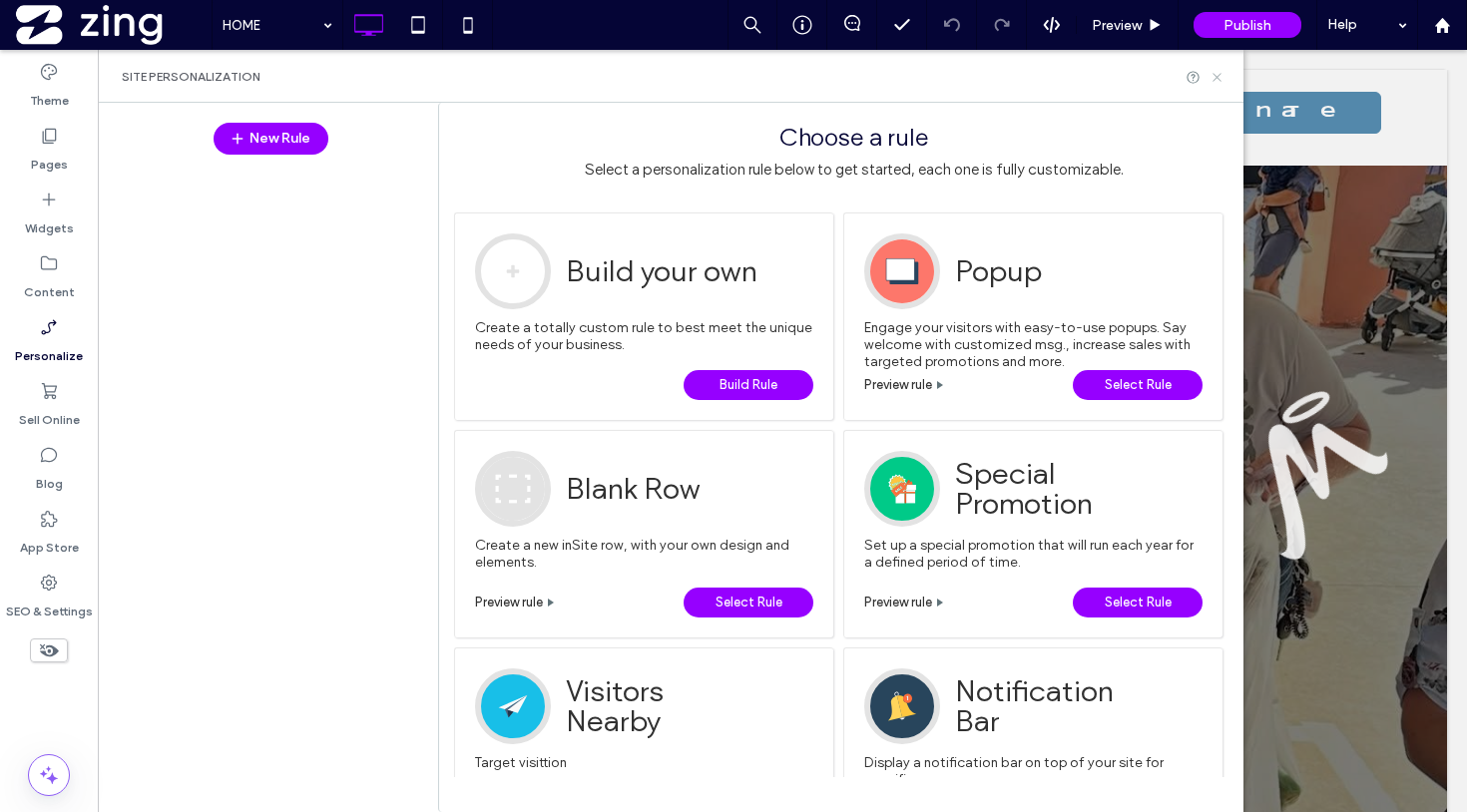 click 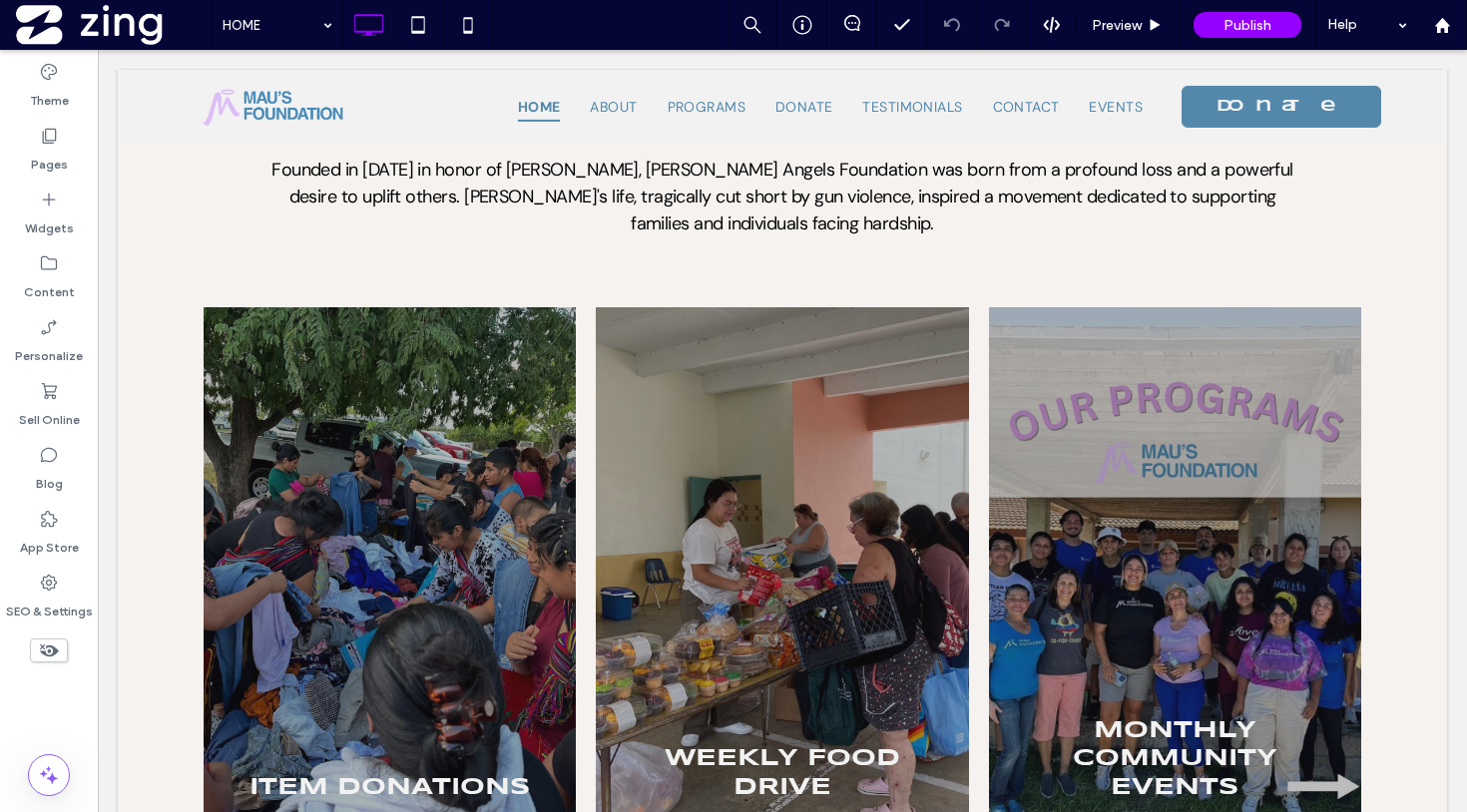 scroll, scrollTop: 0, scrollLeft: 0, axis: both 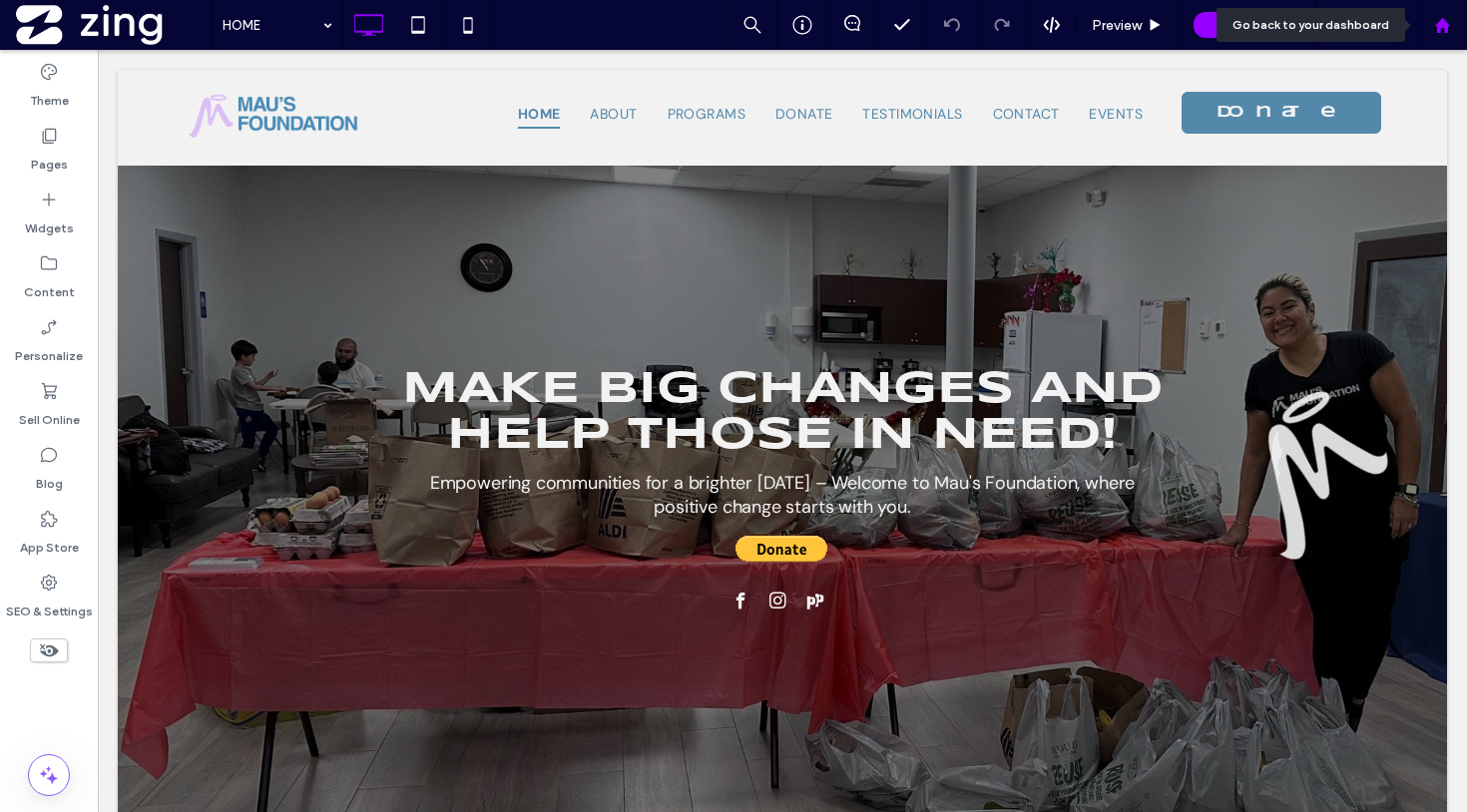 click at bounding box center (1442, 25) 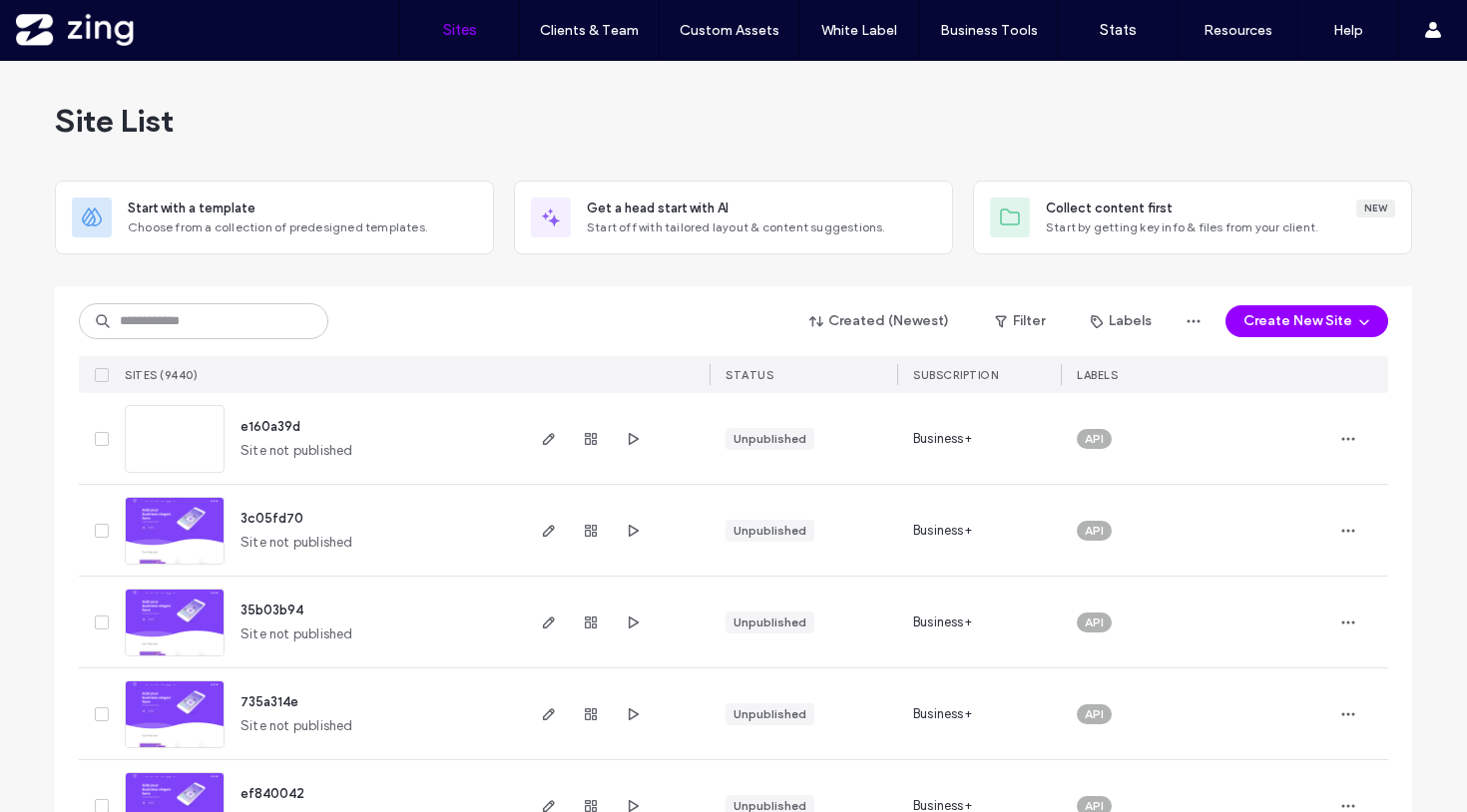 scroll, scrollTop: 0, scrollLeft: 0, axis: both 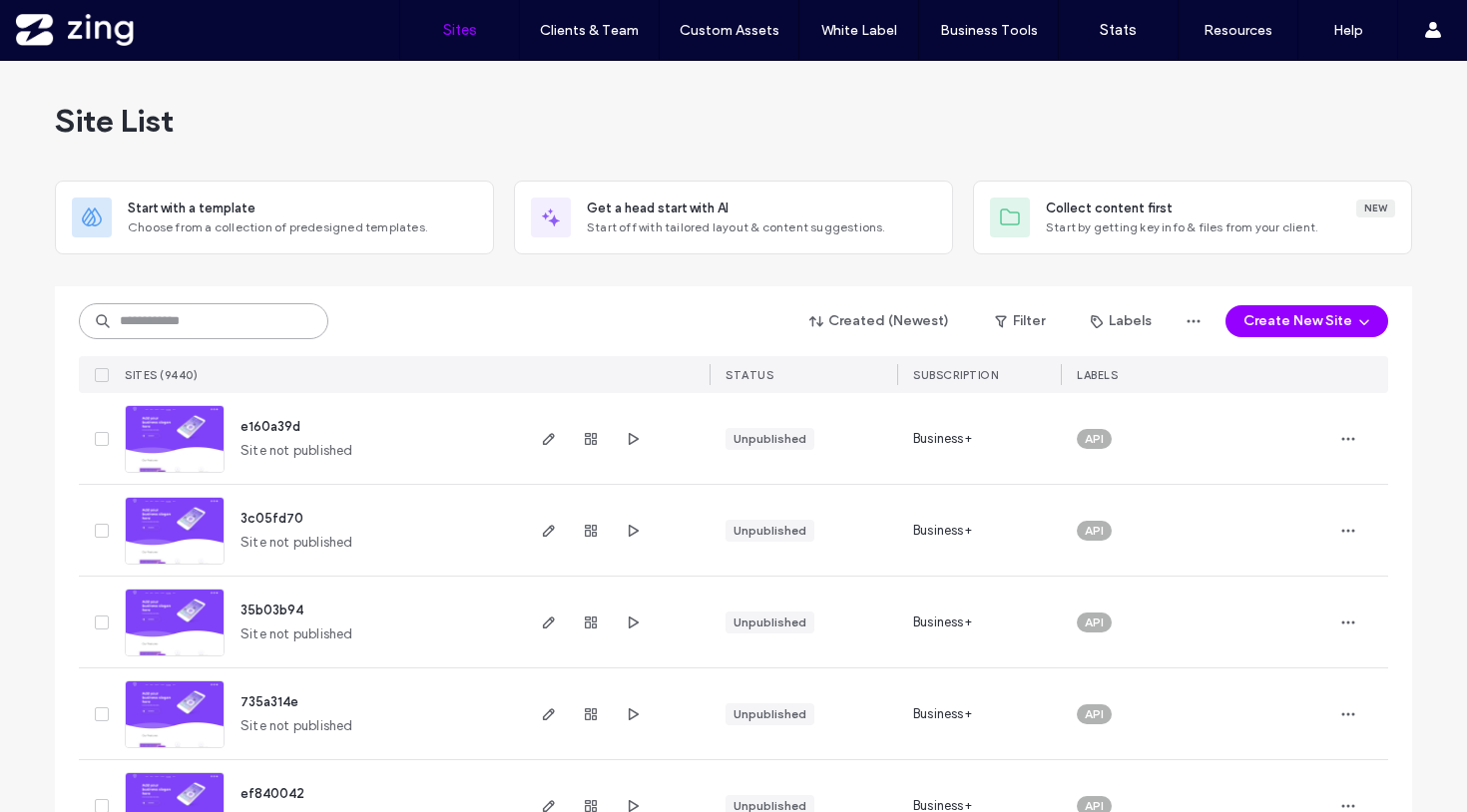 click at bounding box center (204, 321) 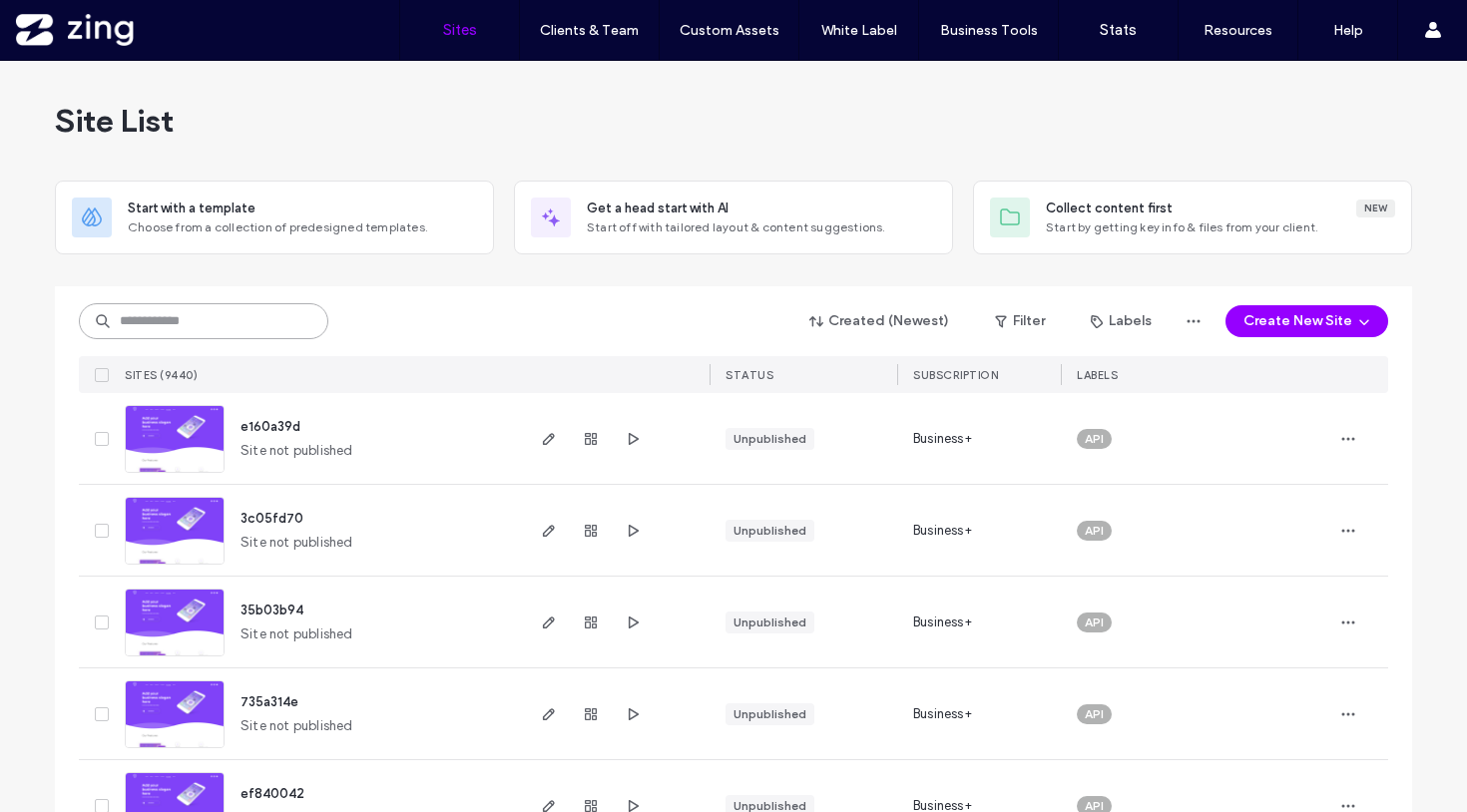 paste on "**********" 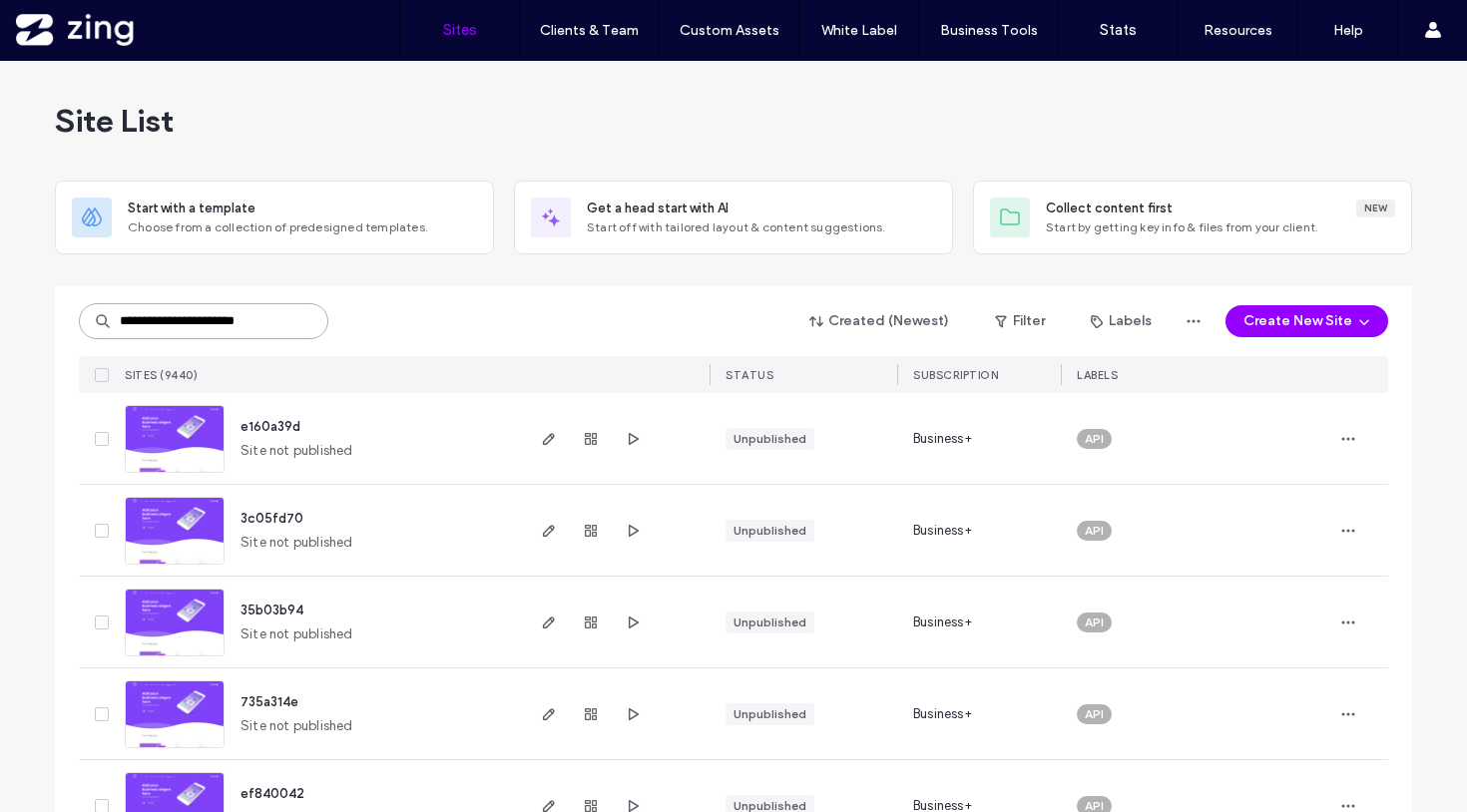 scroll, scrollTop: 0, scrollLeft: 0, axis: both 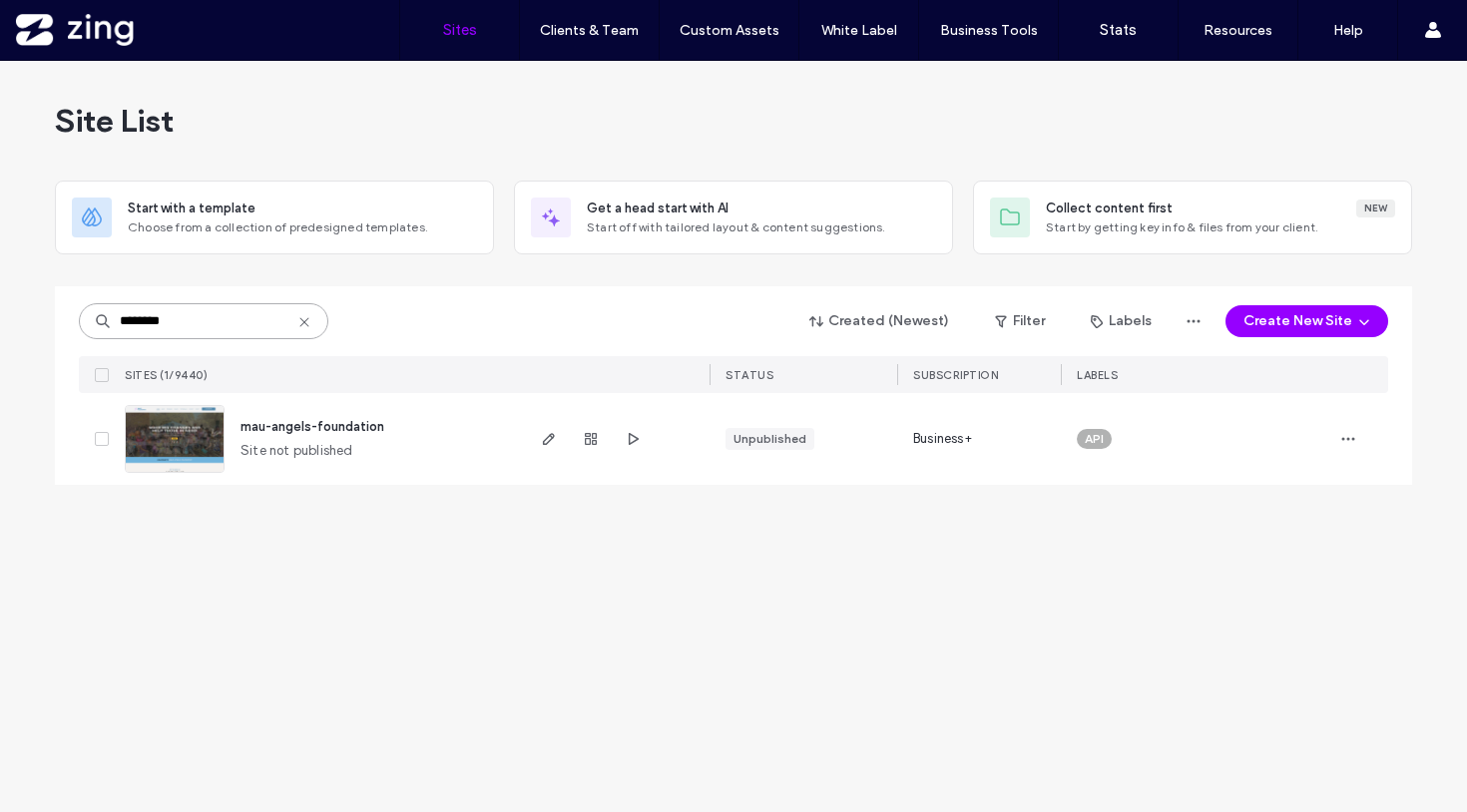 type on "********" 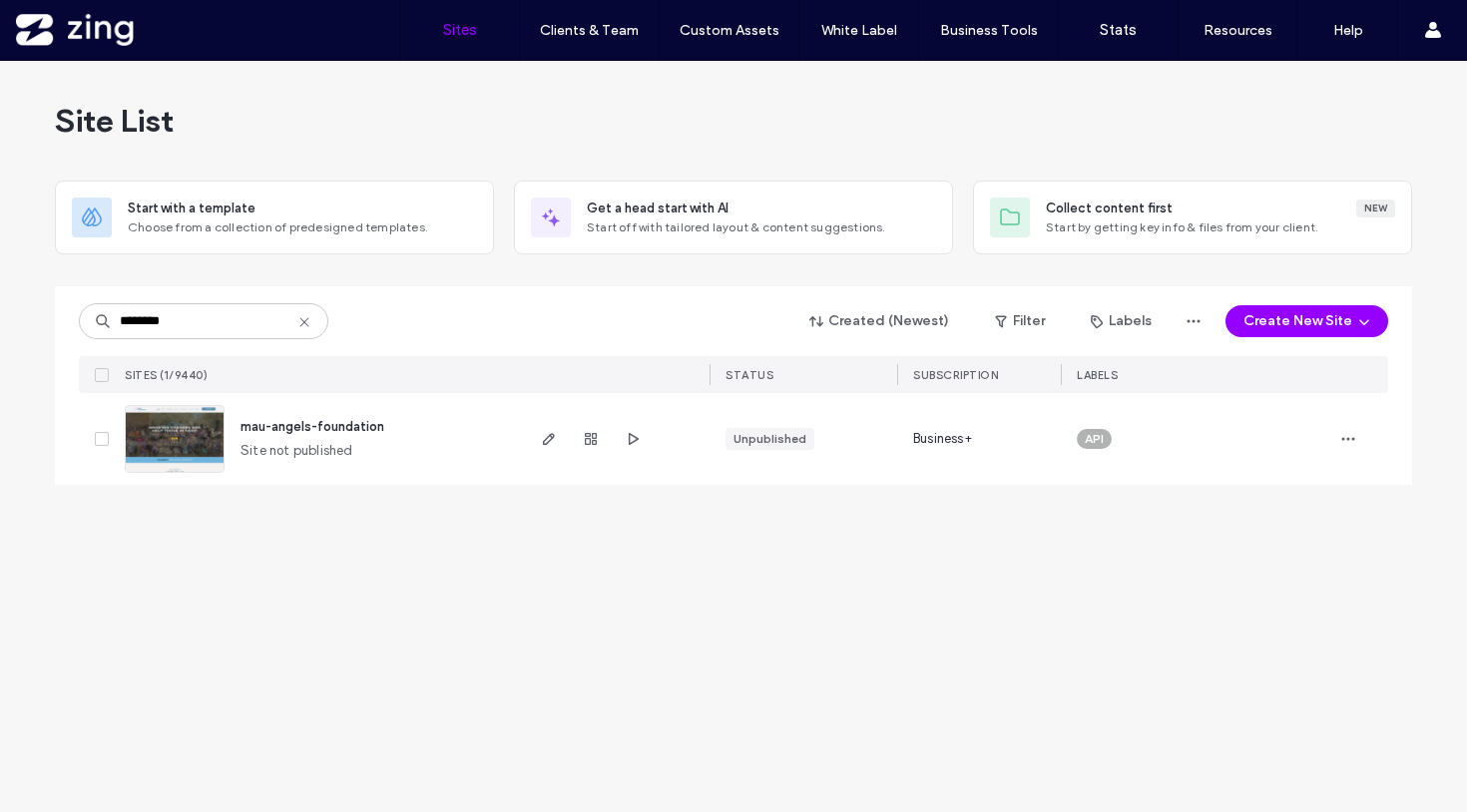 click at bounding box center [175, 474] 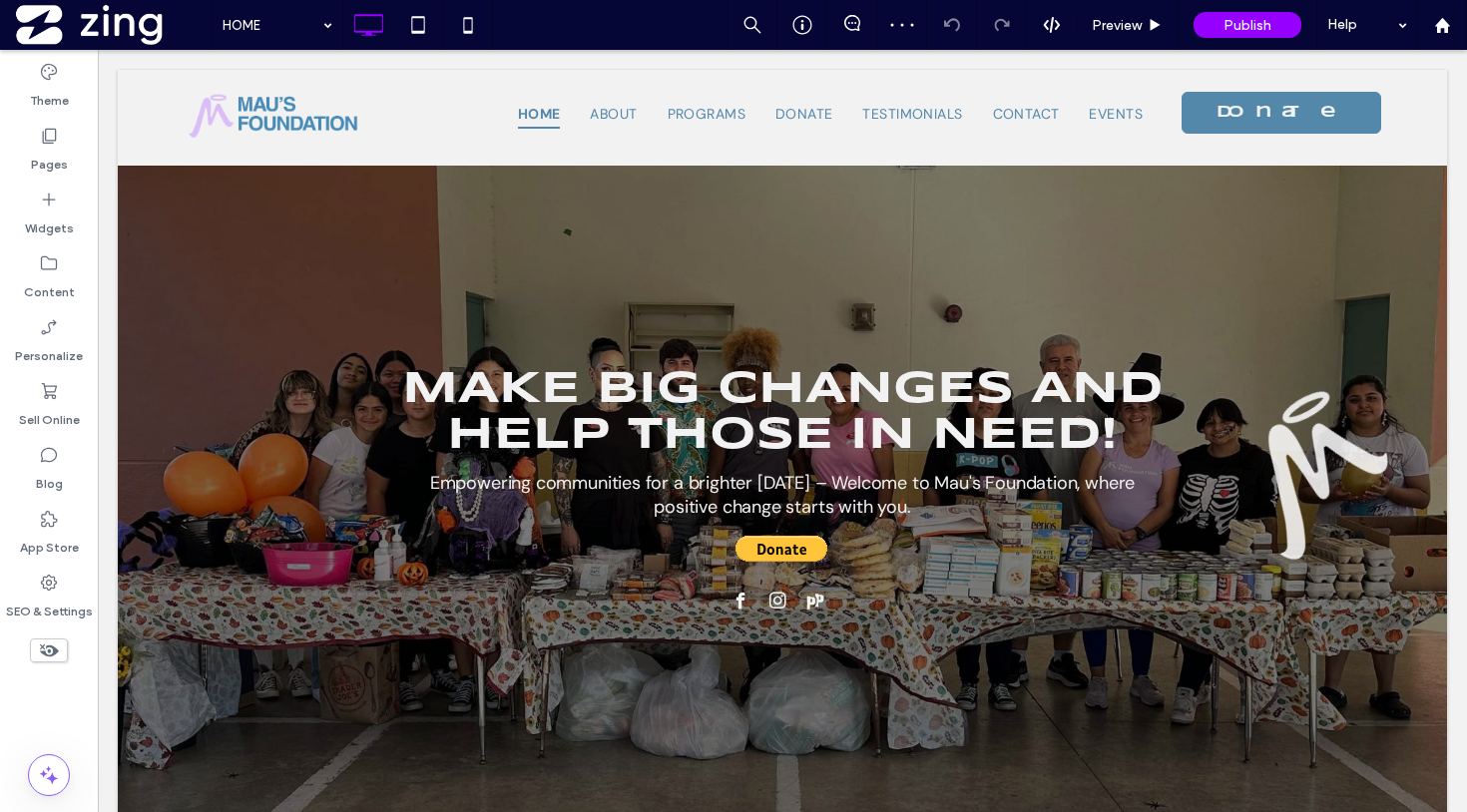 scroll, scrollTop: 0, scrollLeft: 0, axis: both 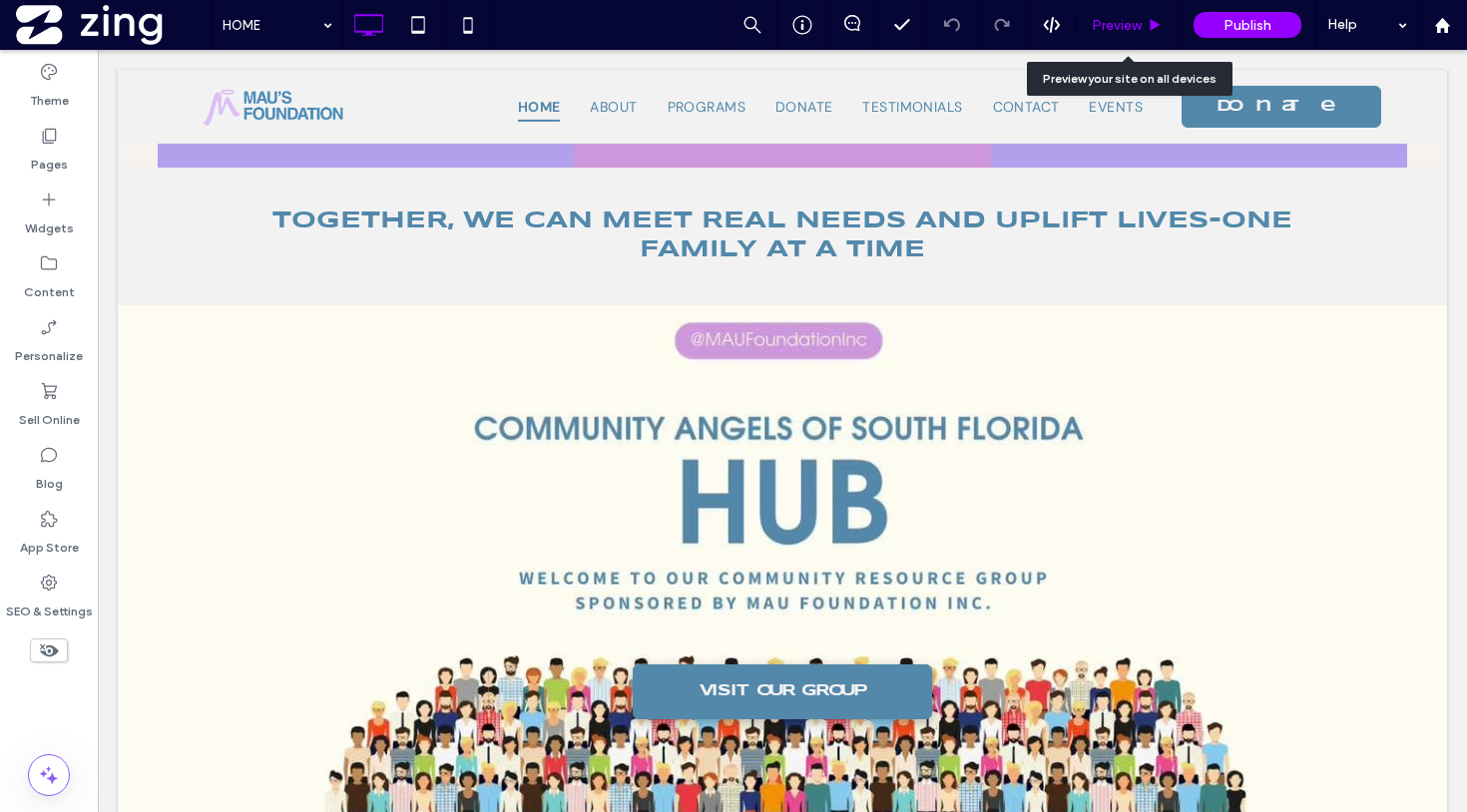 click on "Preview" at bounding box center [1117, 25] 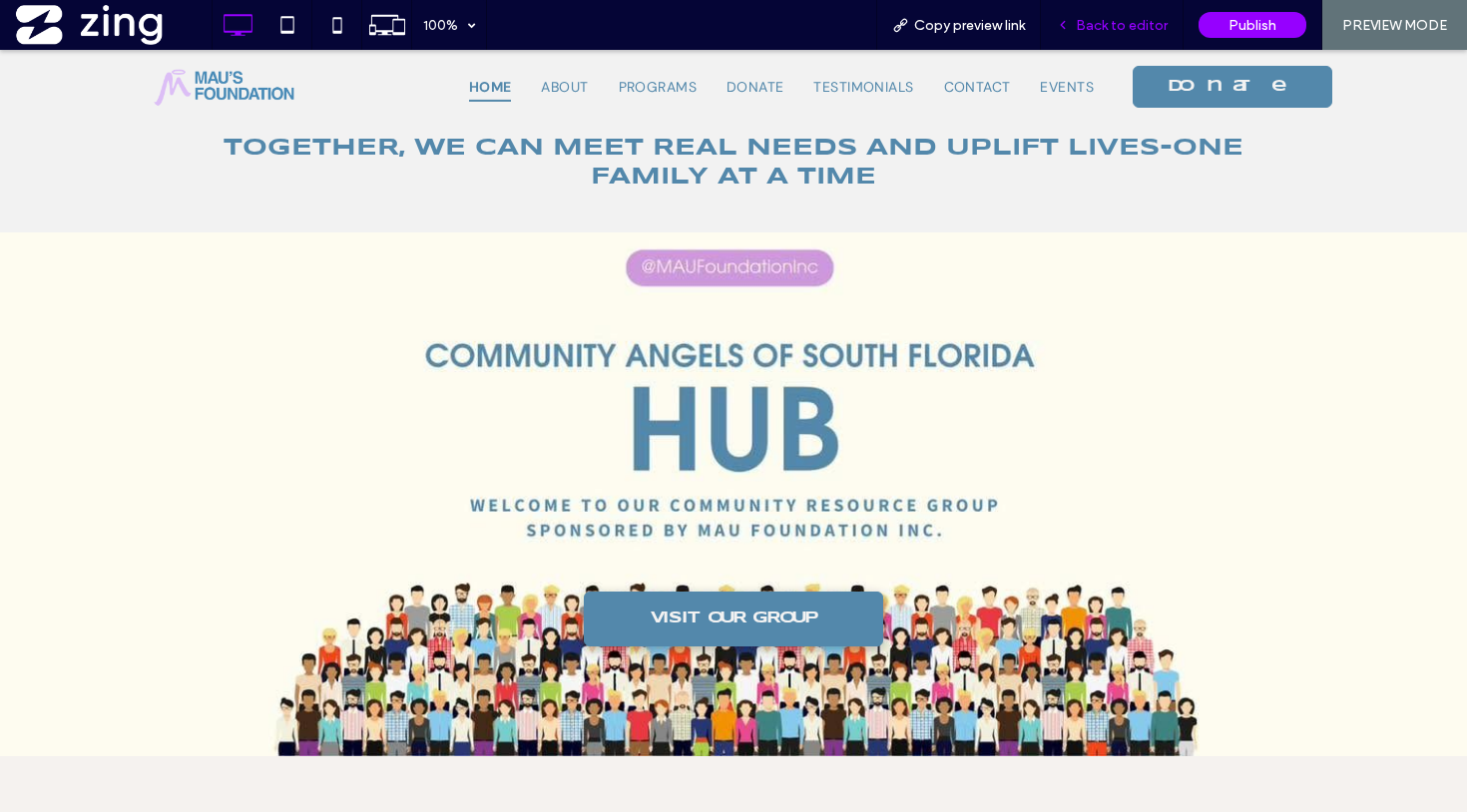 scroll, scrollTop: 2843, scrollLeft: 0, axis: vertical 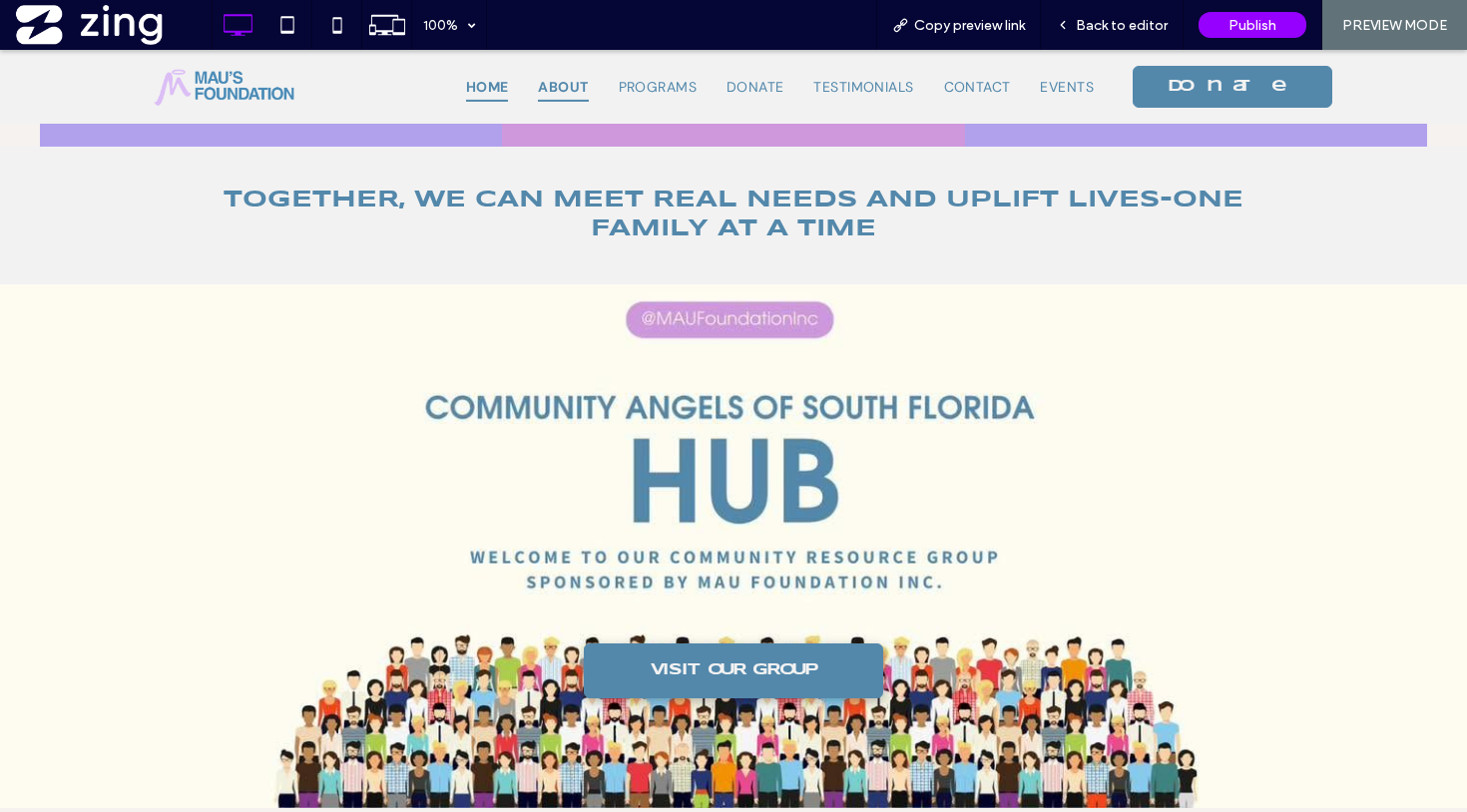 click on "ABOUT" at bounding box center [563, 87] 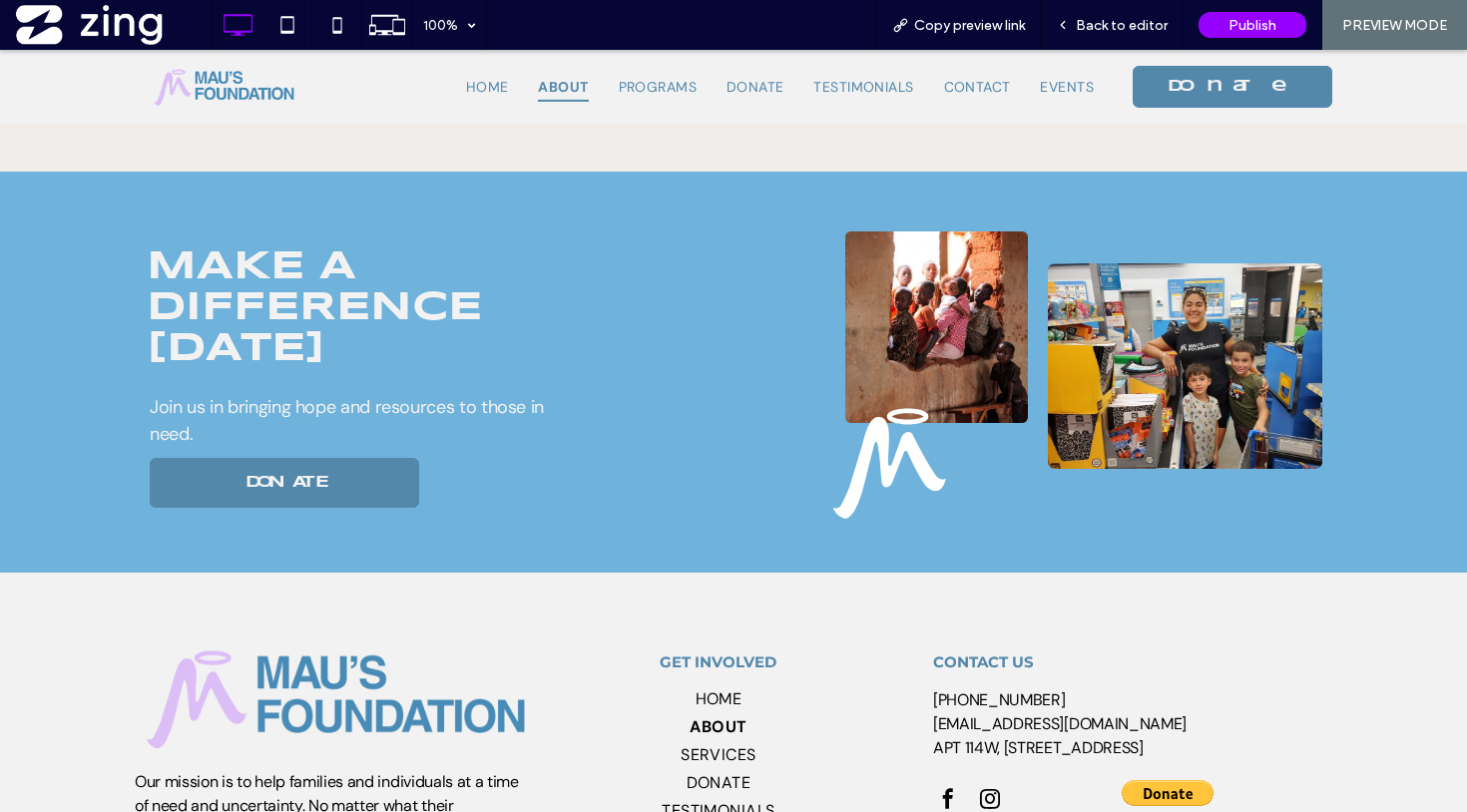 scroll, scrollTop: 1793, scrollLeft: 0, axis: vertical 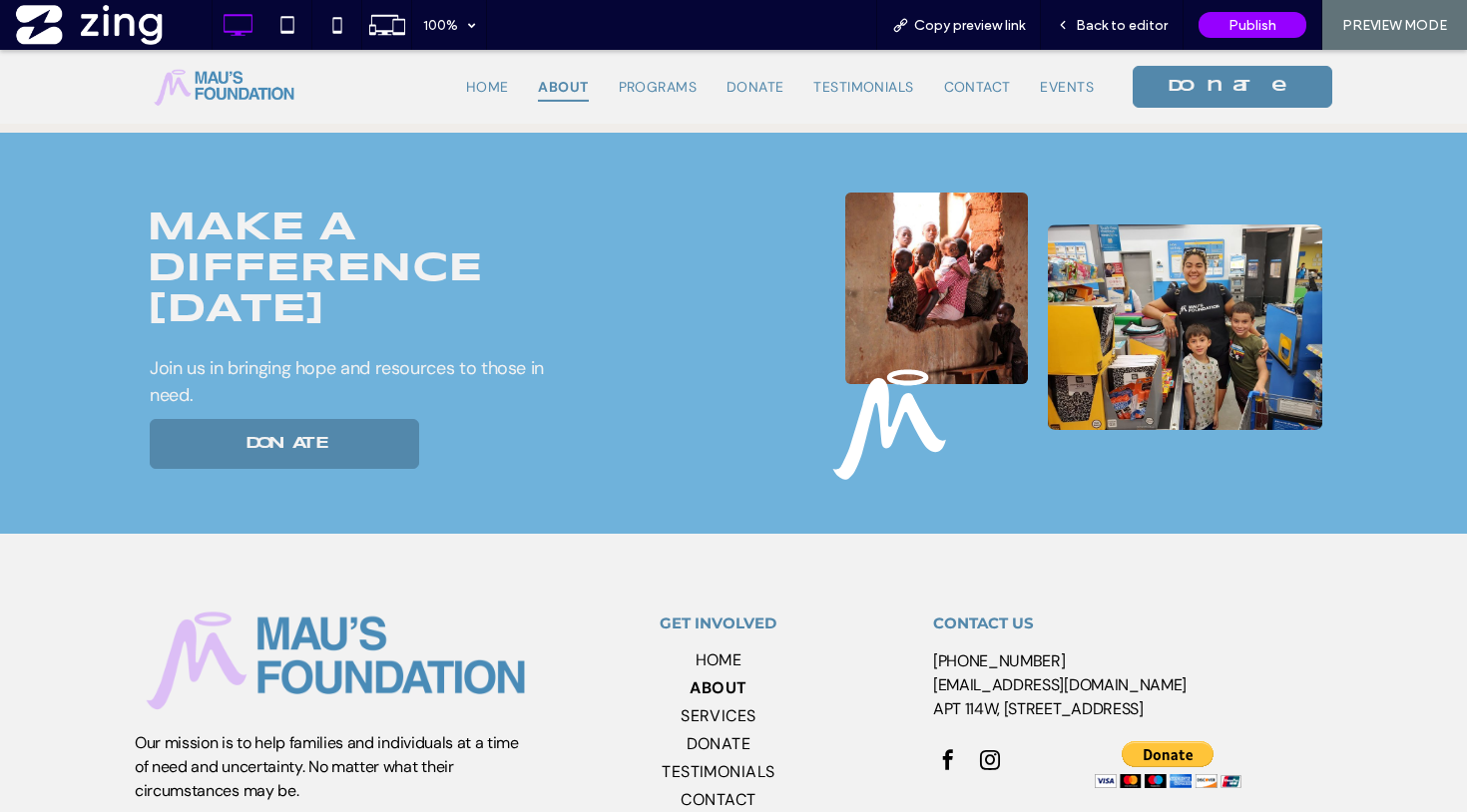 click on "HOME
ABOUT
PROGRAMS
DONATE
TESTIMONIALS
CONTACT
EVENTS" at bounding box center [734, 87] 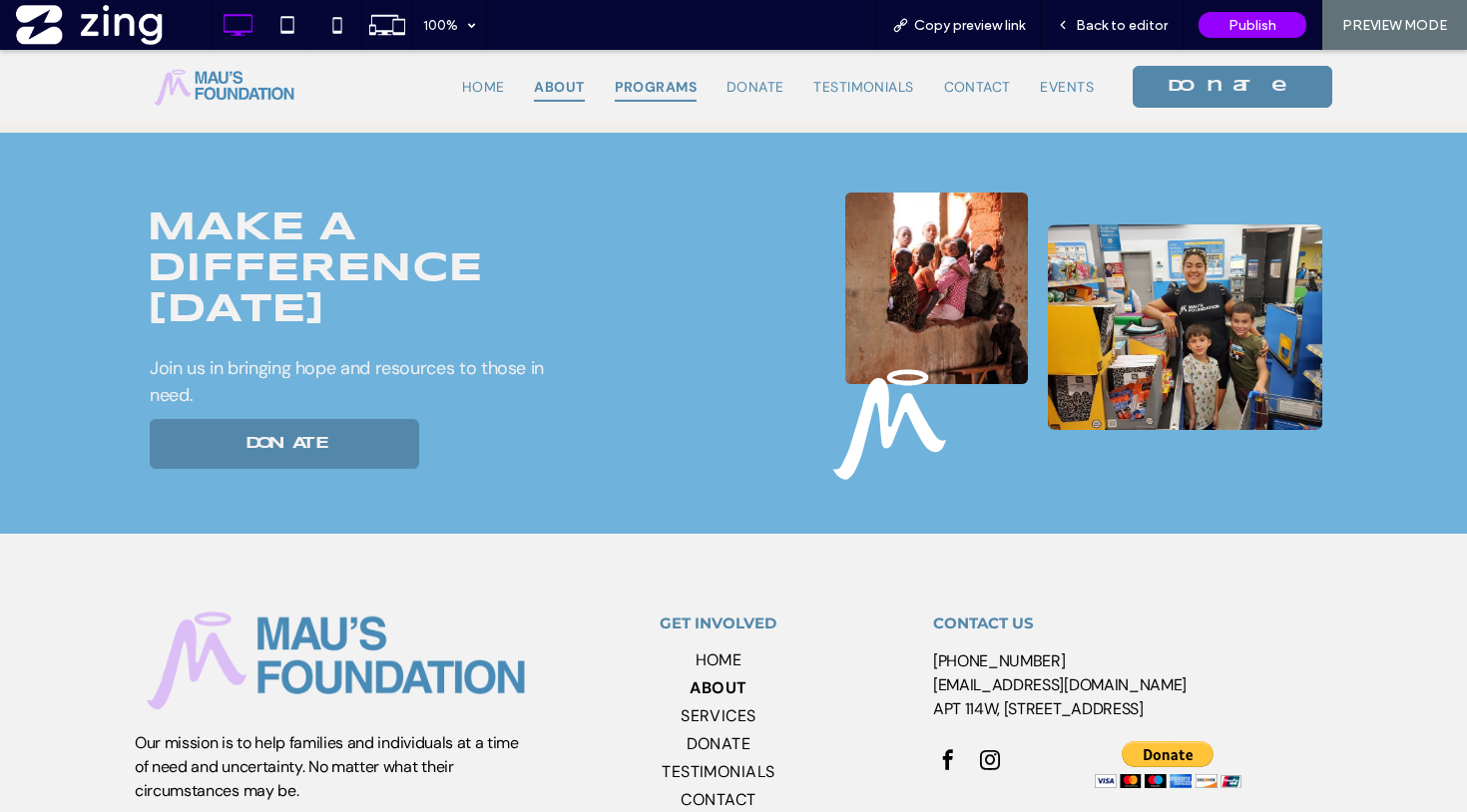 click on "PROGRAMS" at bounding box center (656, 87) 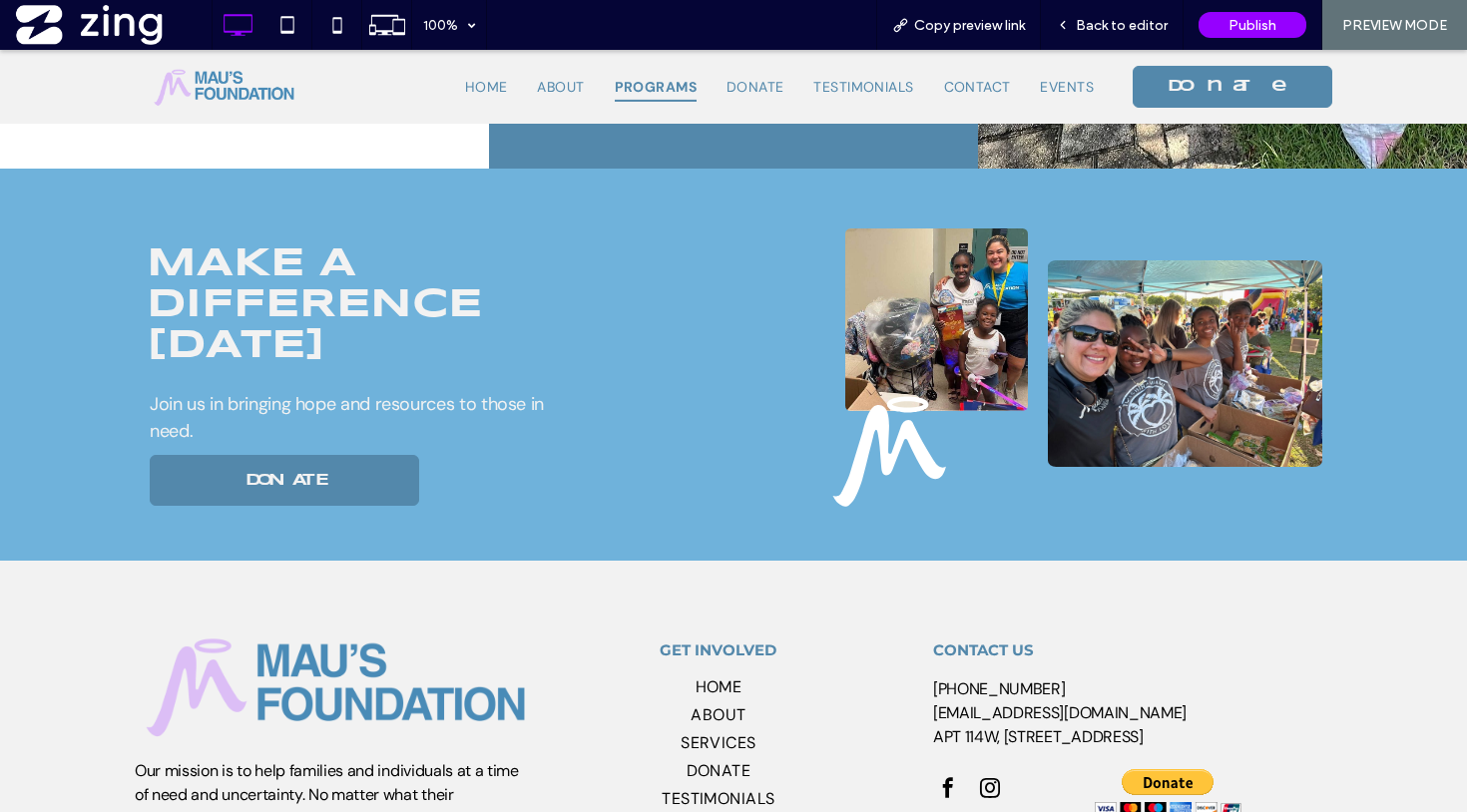 scroll, scrollTop: 4035, scrollLeft: 0, axis: vertical 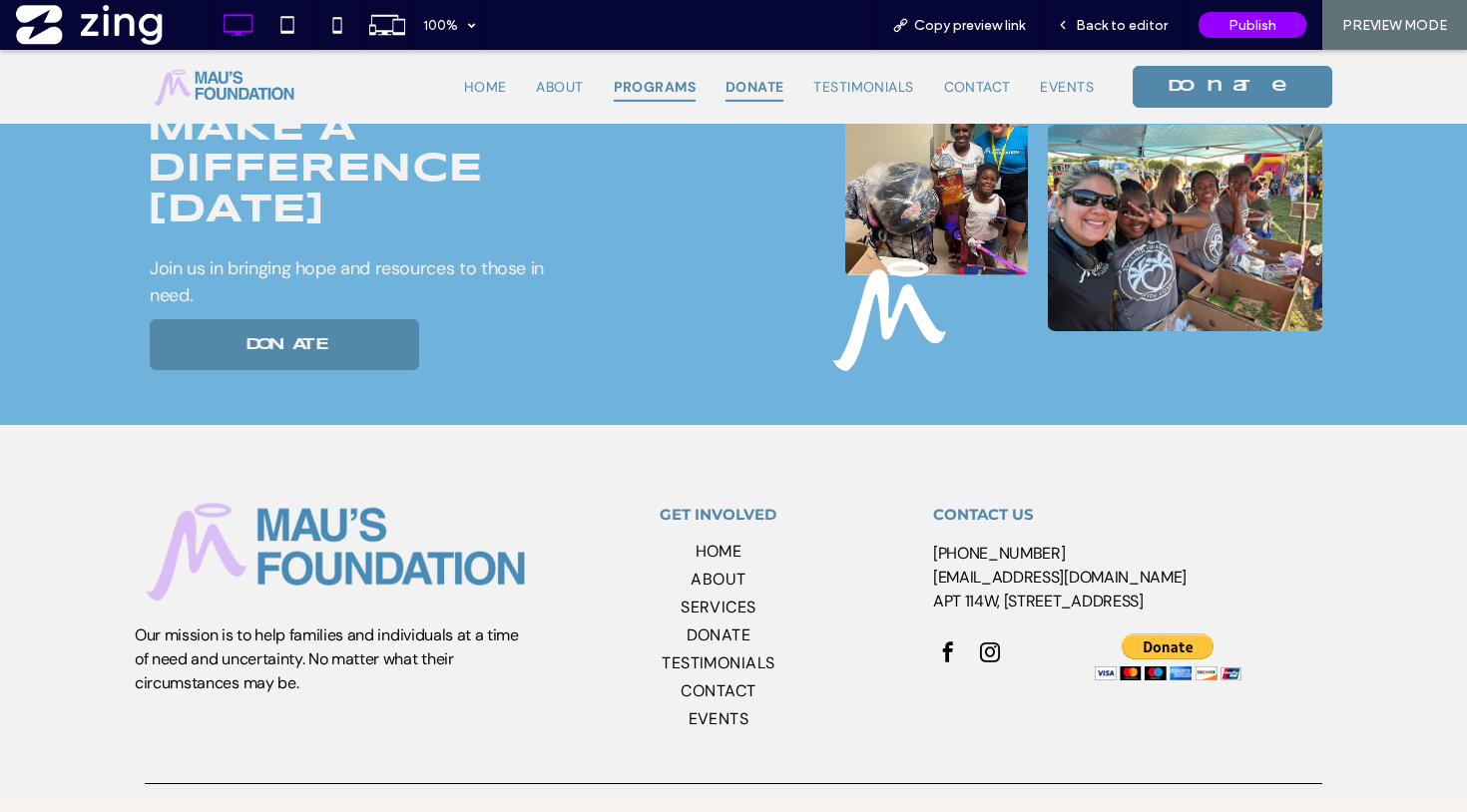 click on "DONATE" at bounding box center [754, 87] 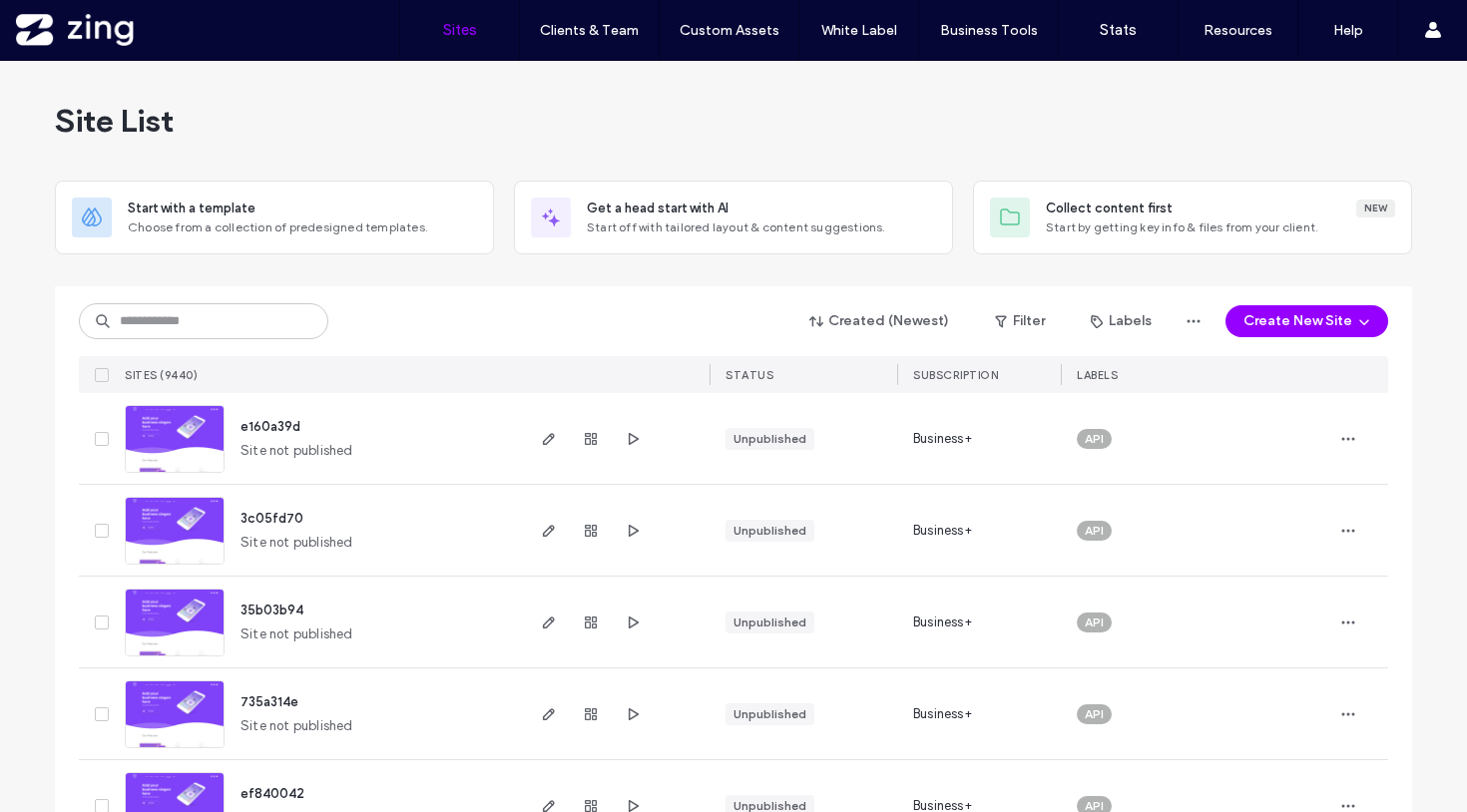 scroll, scrollTop: 0, scrollLeft: 0, axis: both 